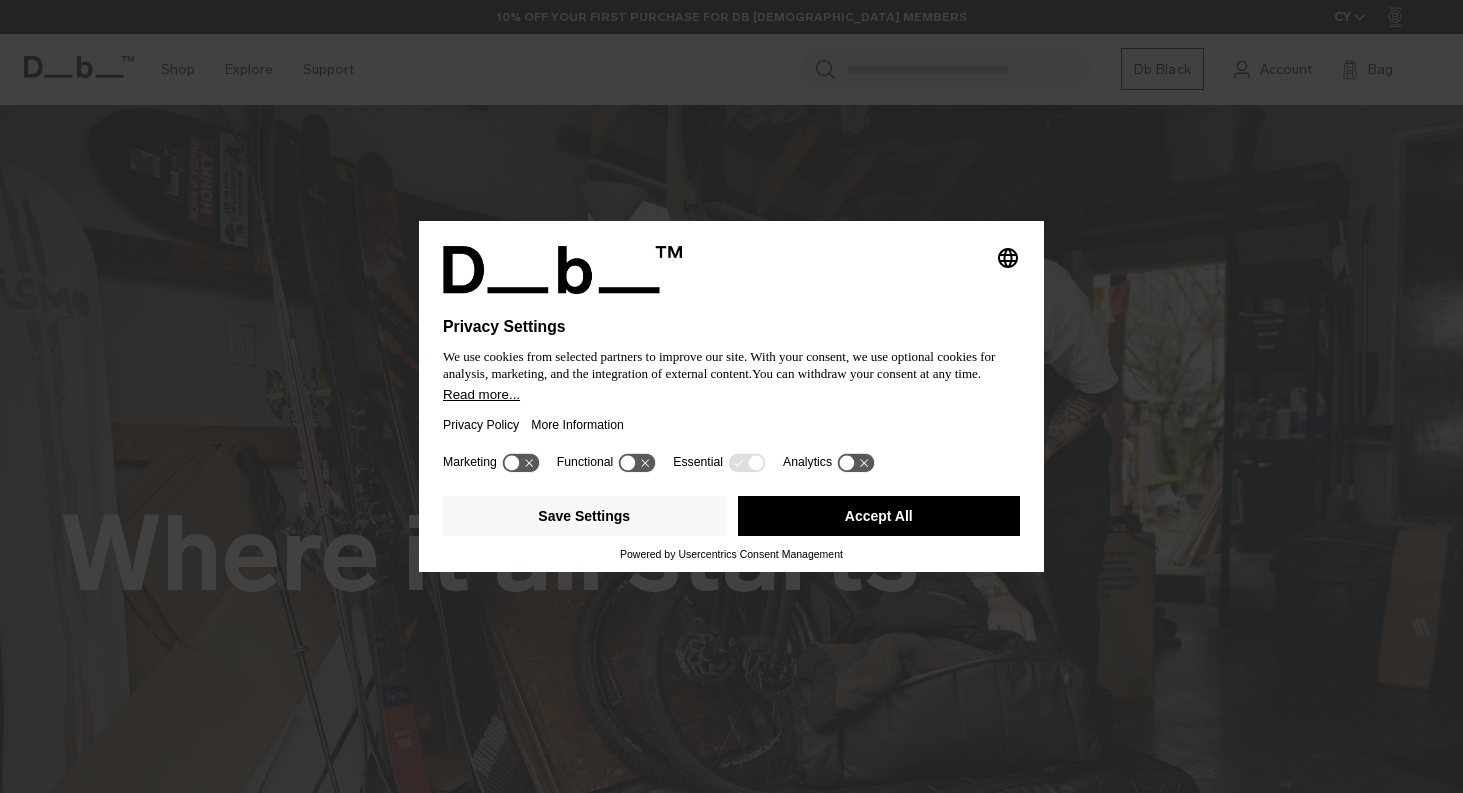 scroll, scrollTop: 0, scrollLeft: 0, axis: both 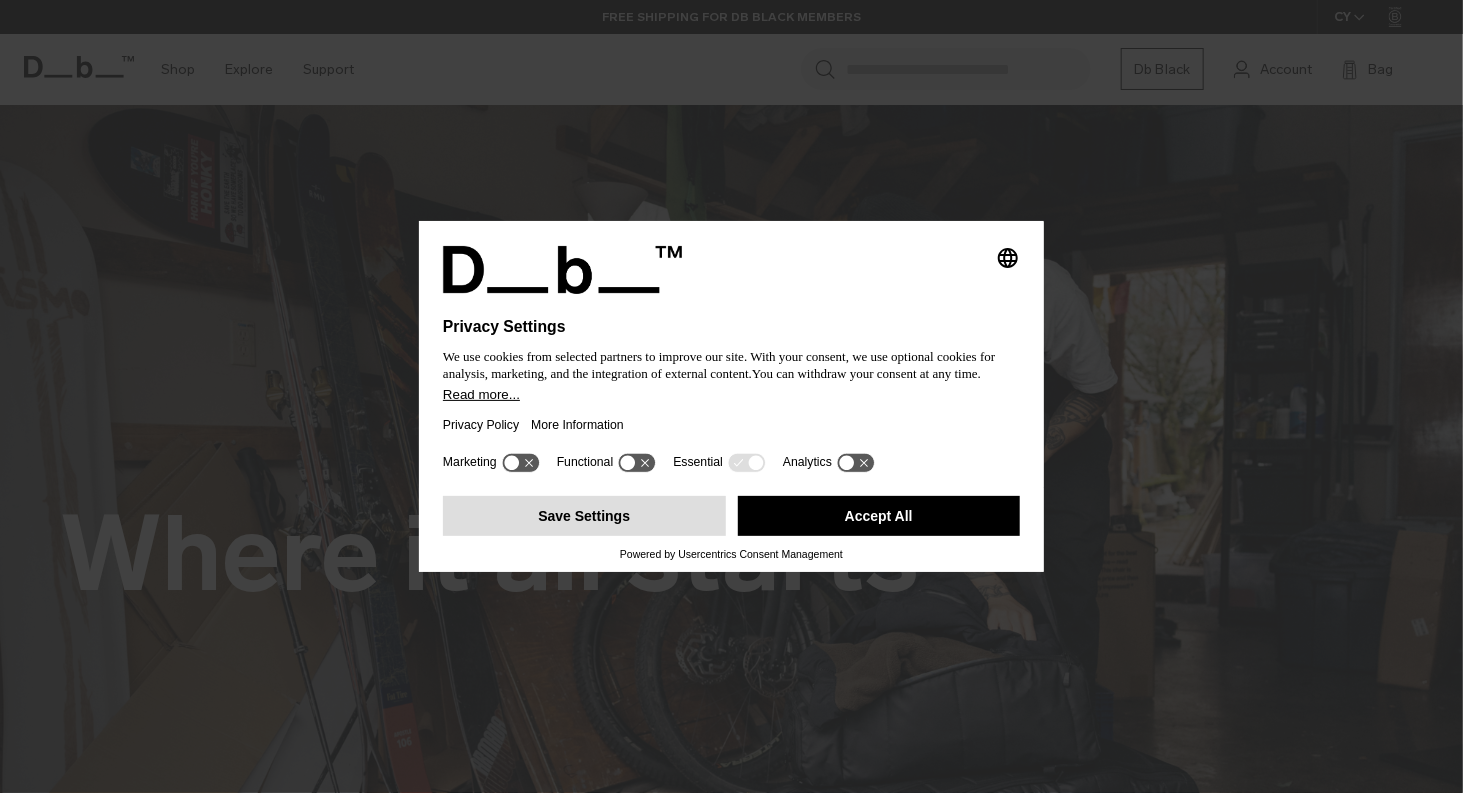 click on "Save Settings" at bounding box center [584, 516] 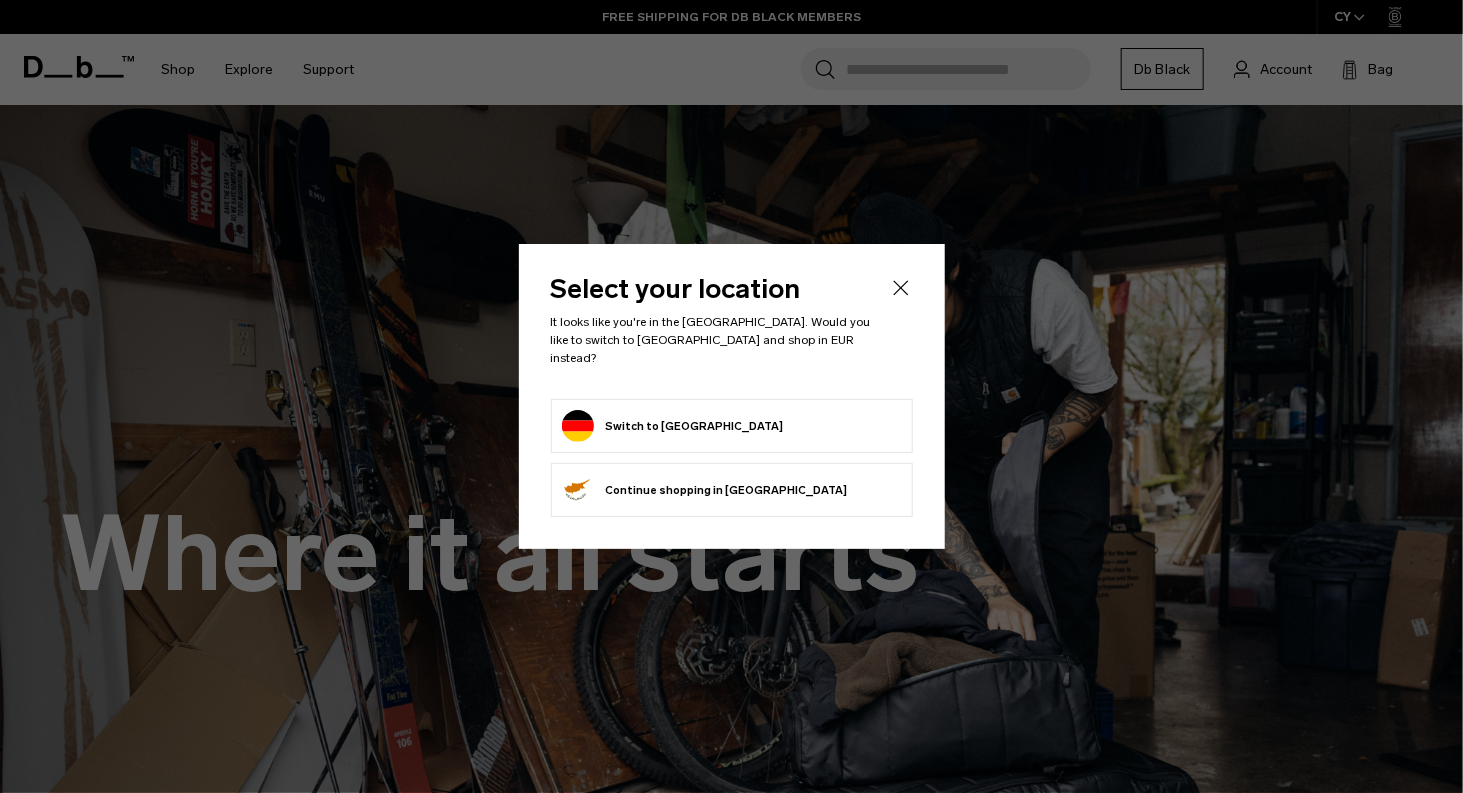 click on "Switch to Germany" at bounding box center (673, 426) 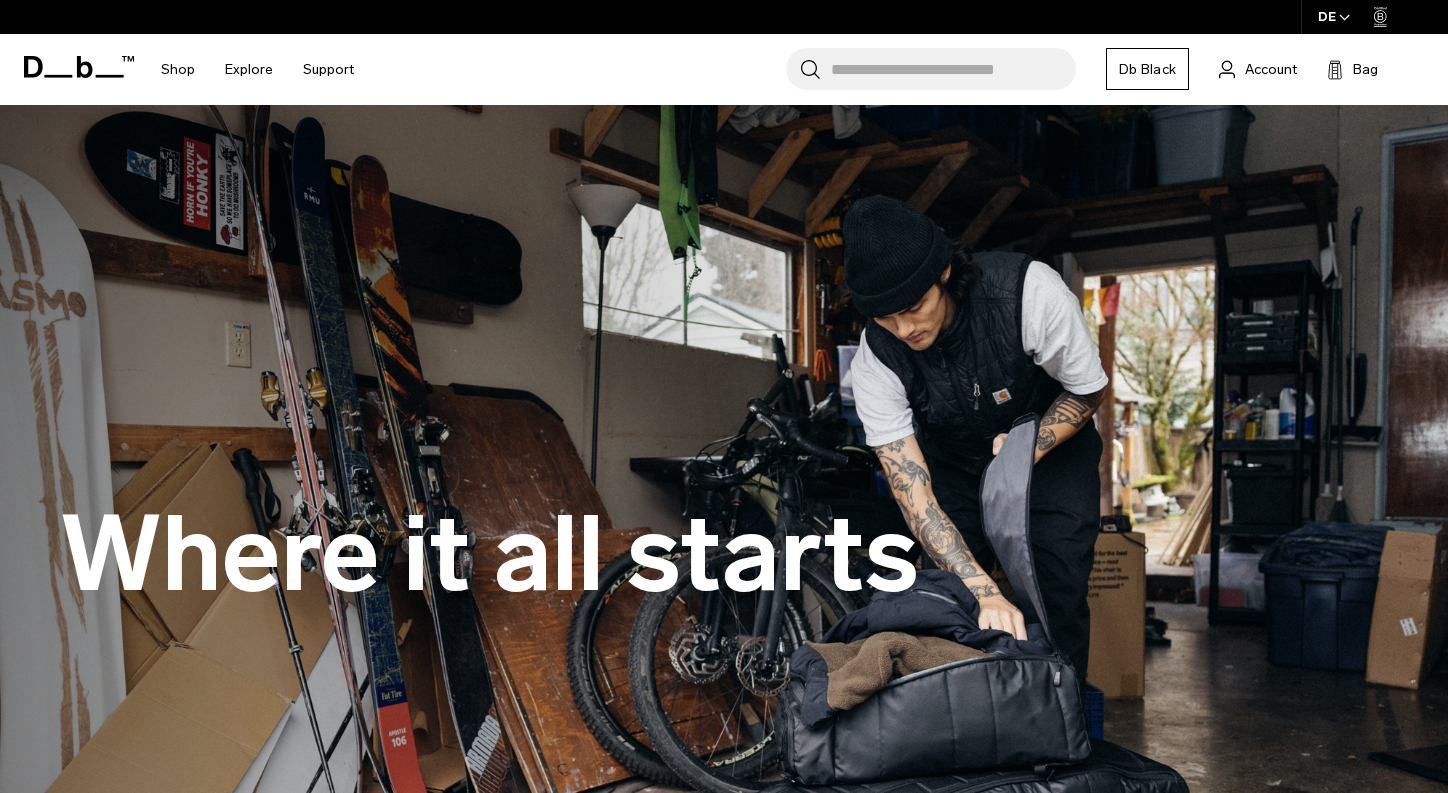 scroll, scrollTop: 0, scrollLeft: 0, axis: both 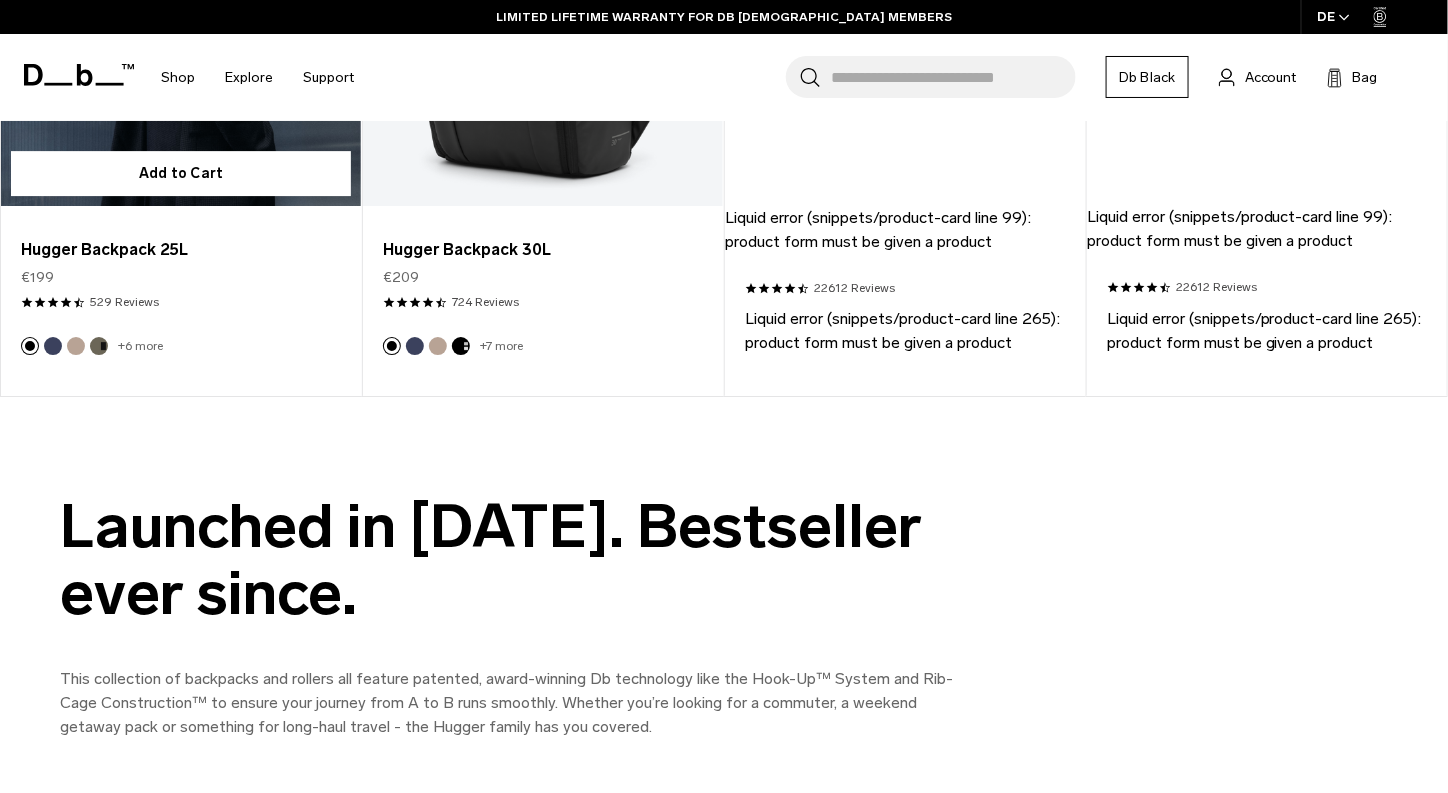 click at bounding box center (76, 346) 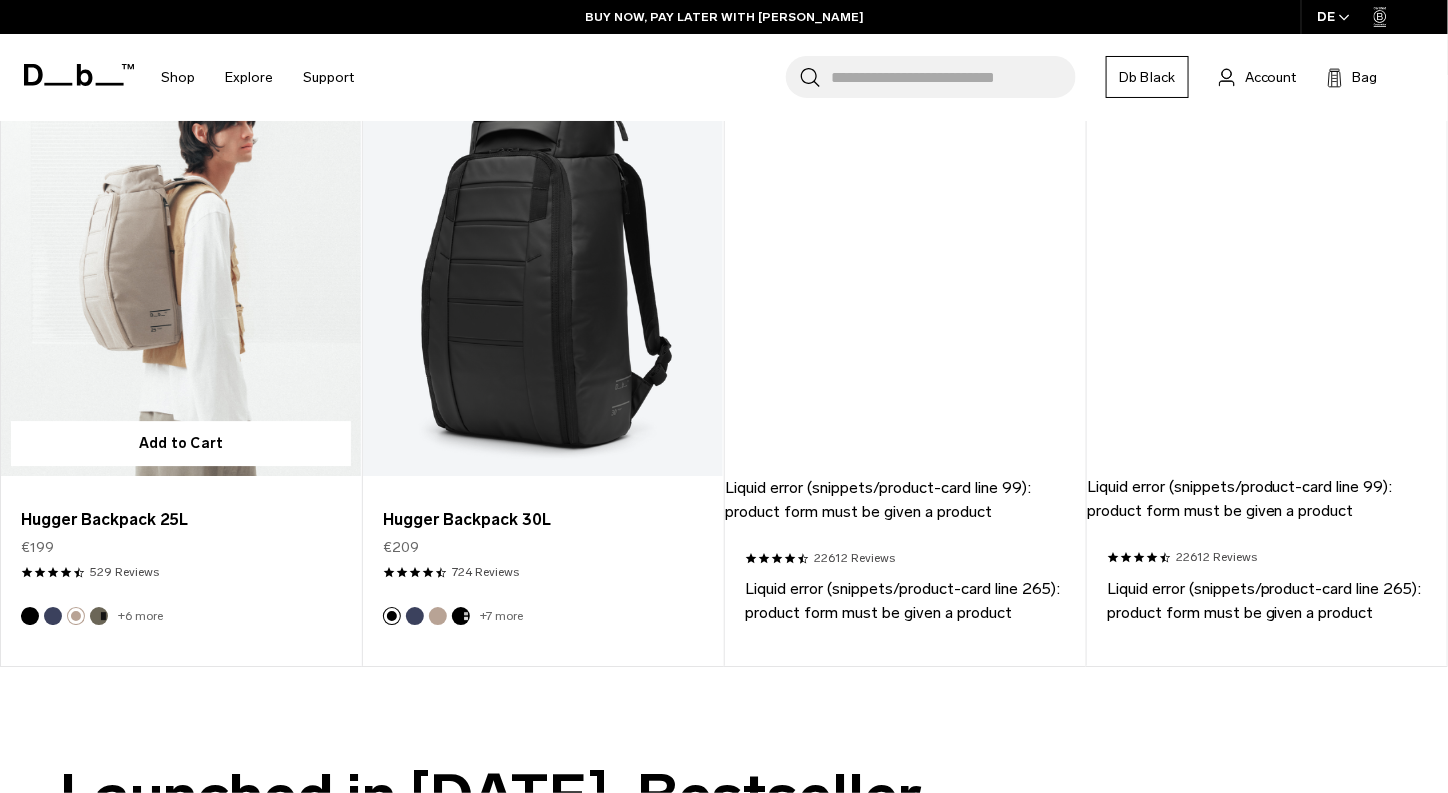 scroll, scrollTop: 1700, scrollLeft: 0, axis: vertical 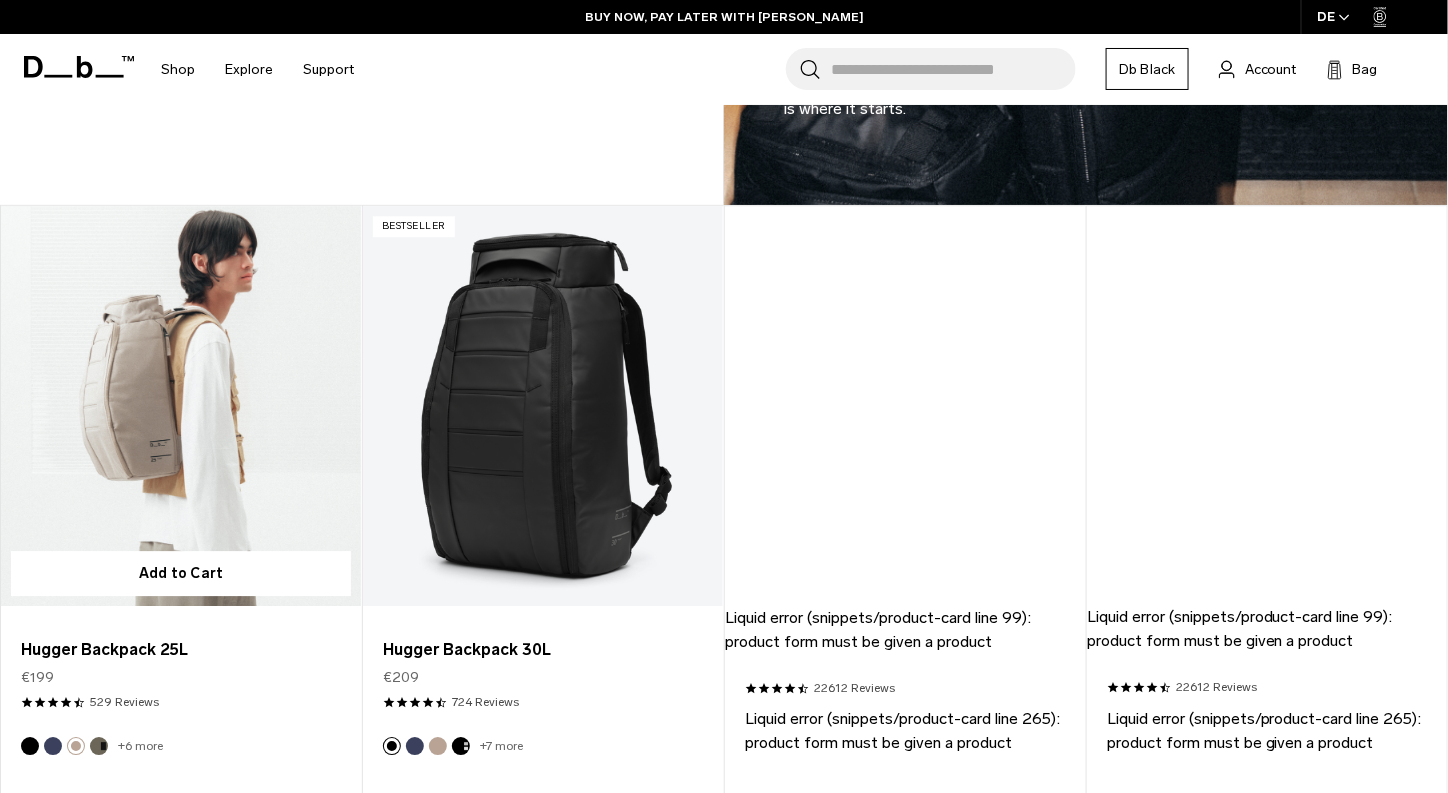 click at bounding box center [53, 746] 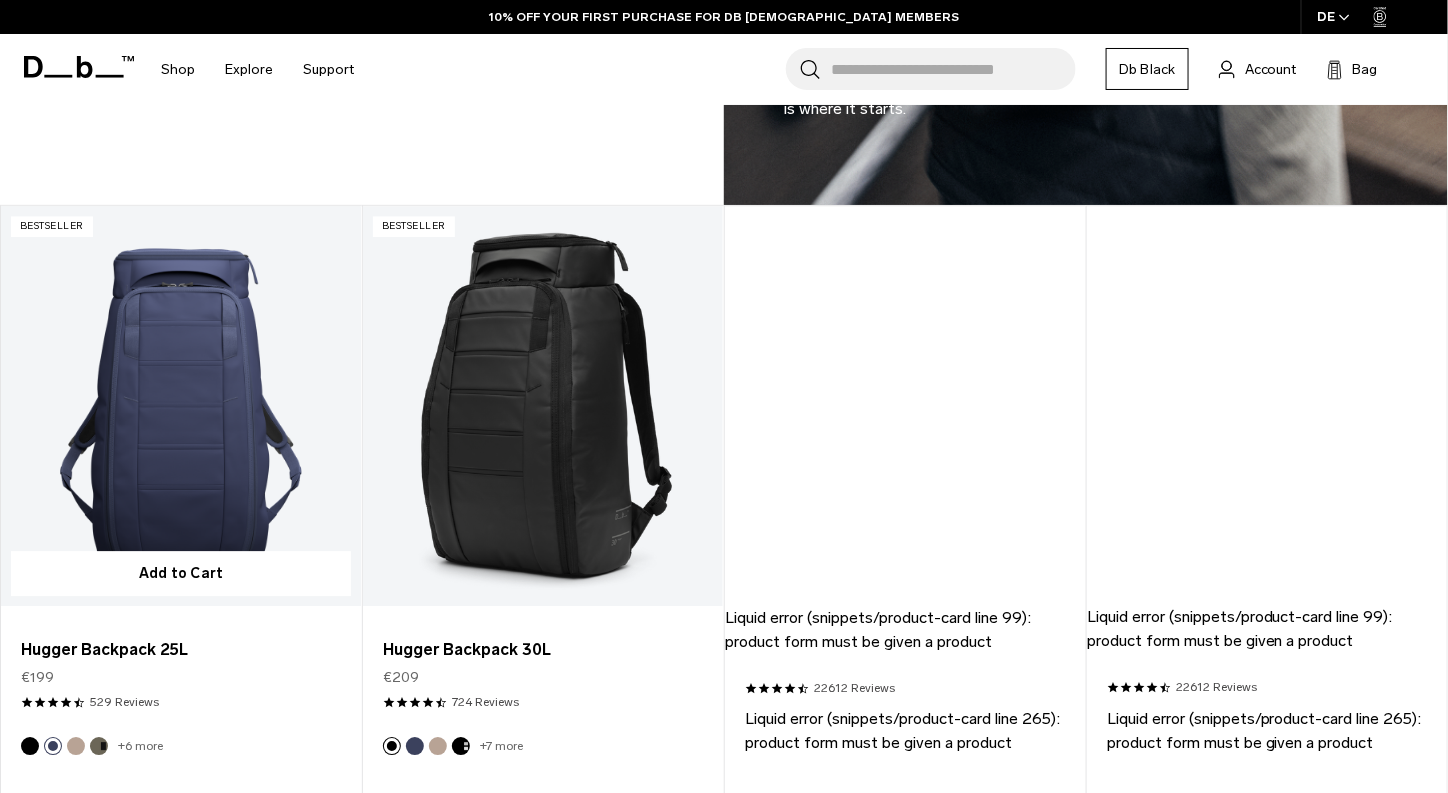 click at bounding box center [99, 746] 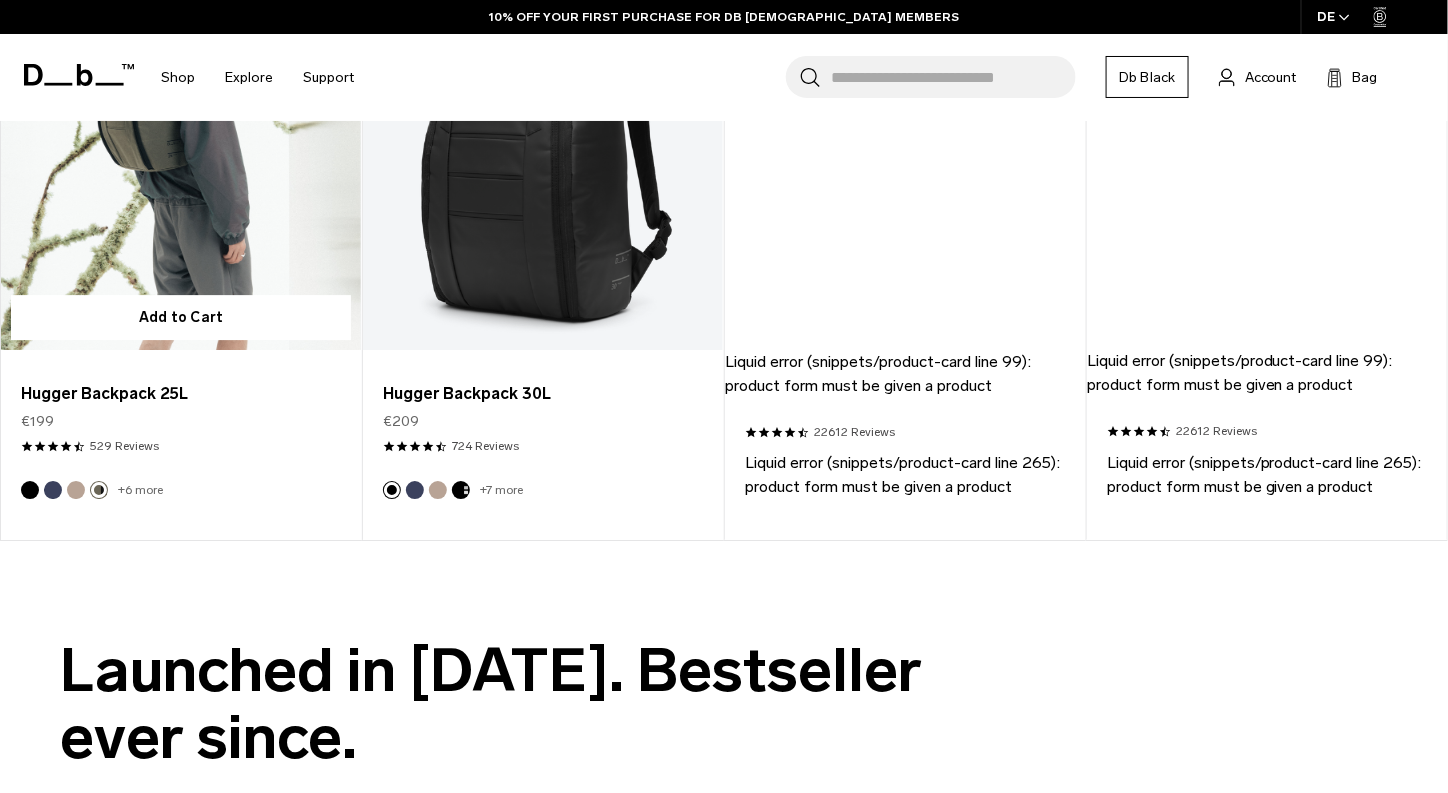 scroll, scrollTop: 2000, scrollLeft: 0, axis: vertical 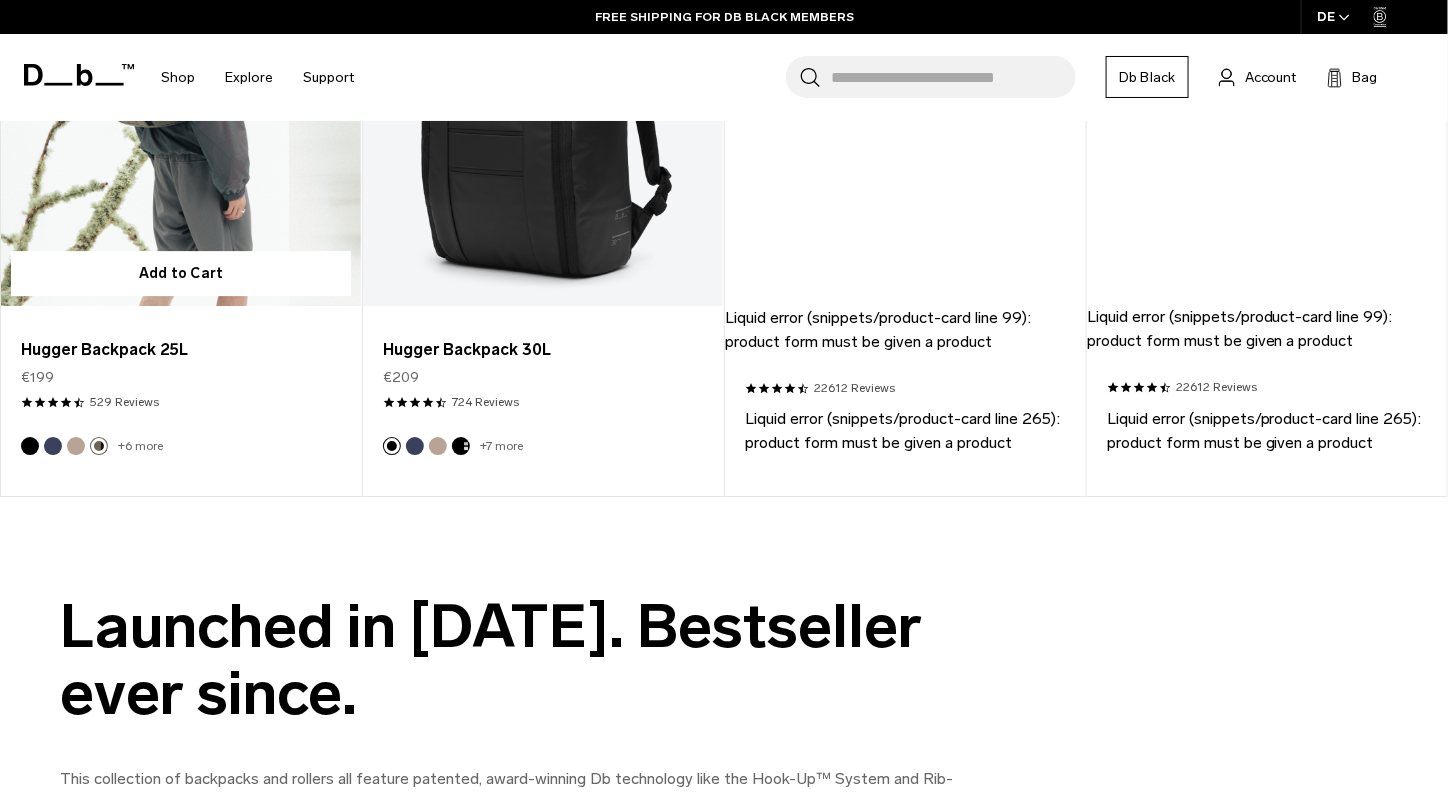 click on "+6 more" at bounding box center [140, 446] 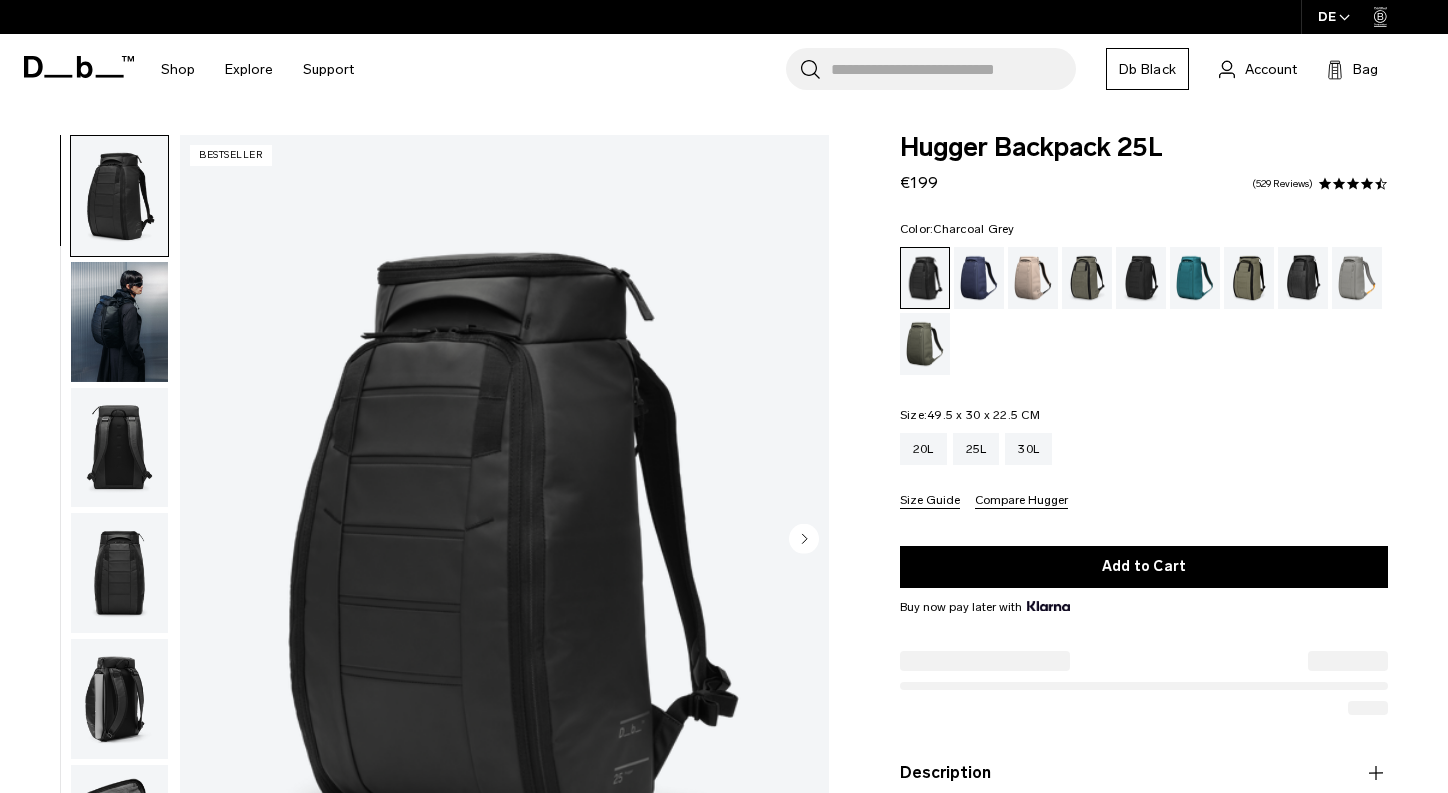 scroll, scrollTop: 0, scrollLeft: 0, axis: both 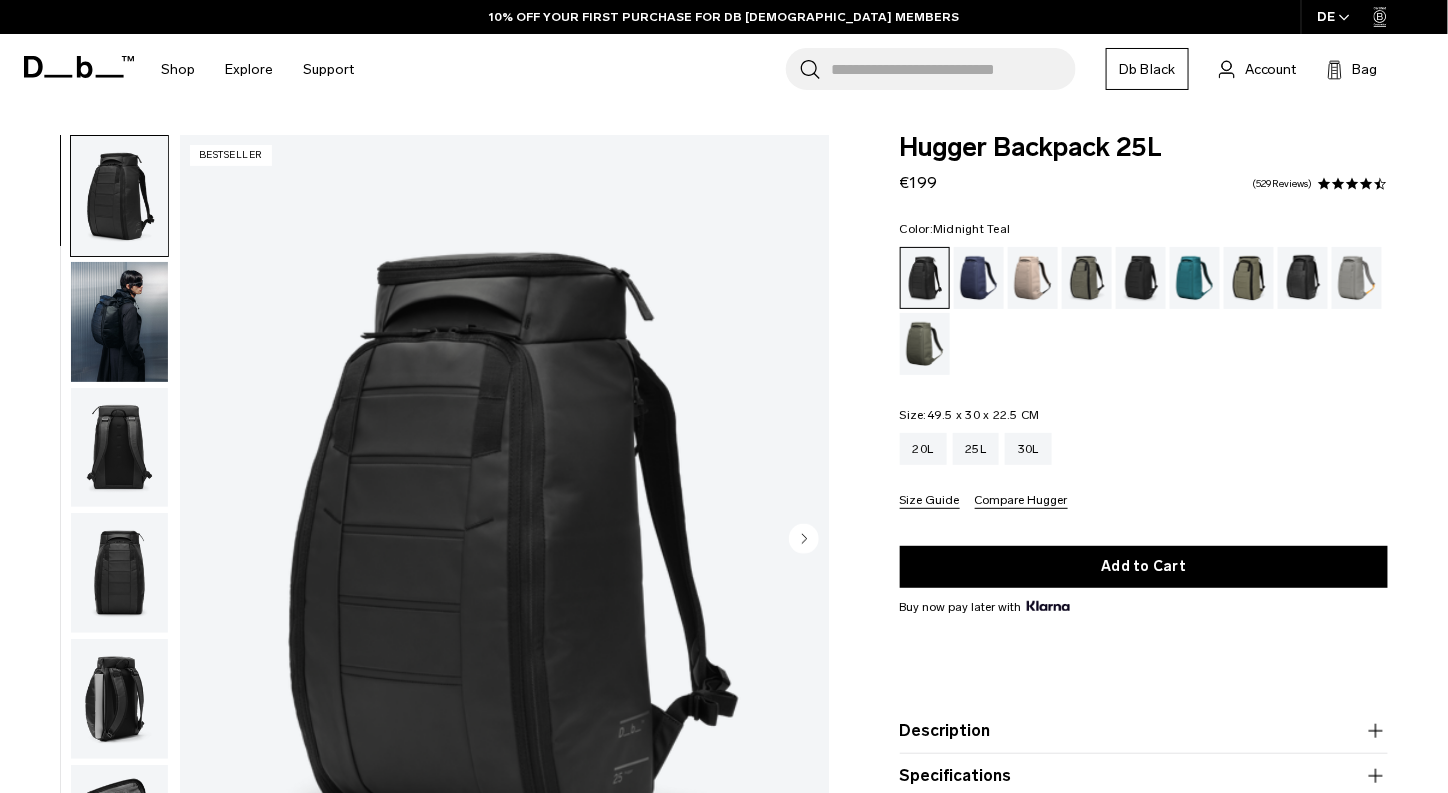 click at bounding box center (1195, 278) 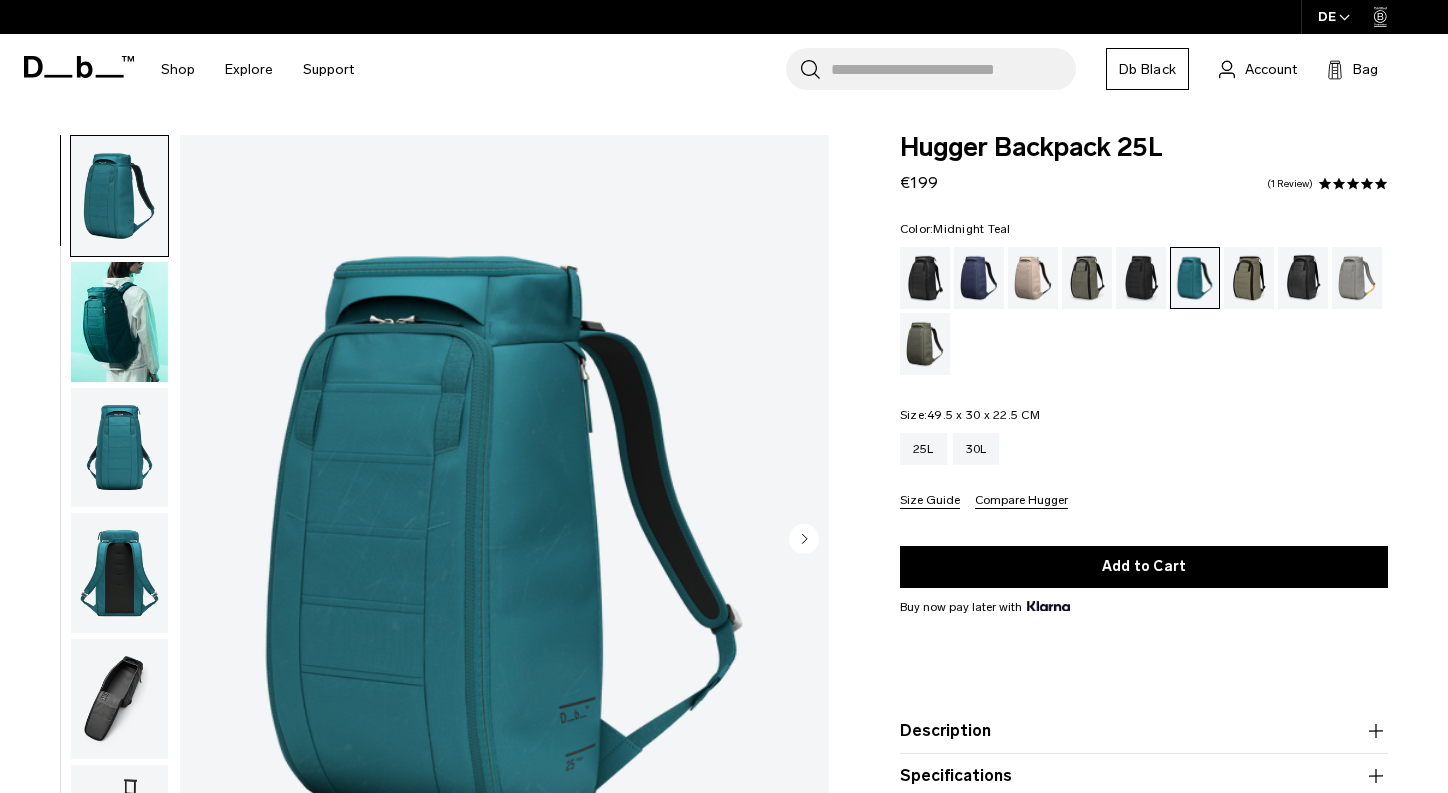 scroll, scrollTop: 0, scrollLeft: 0, axis: both 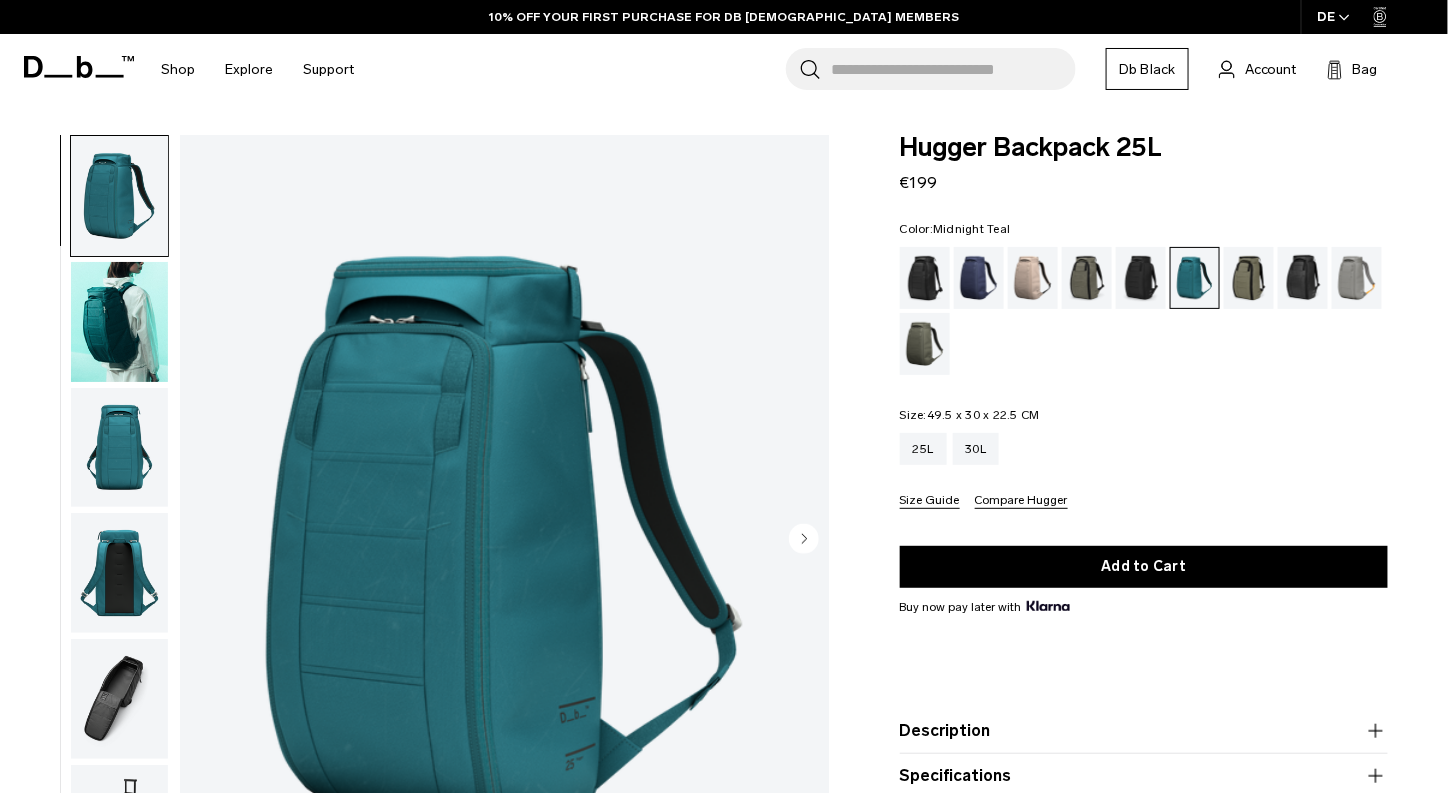 click at bounding box center (119, 448) 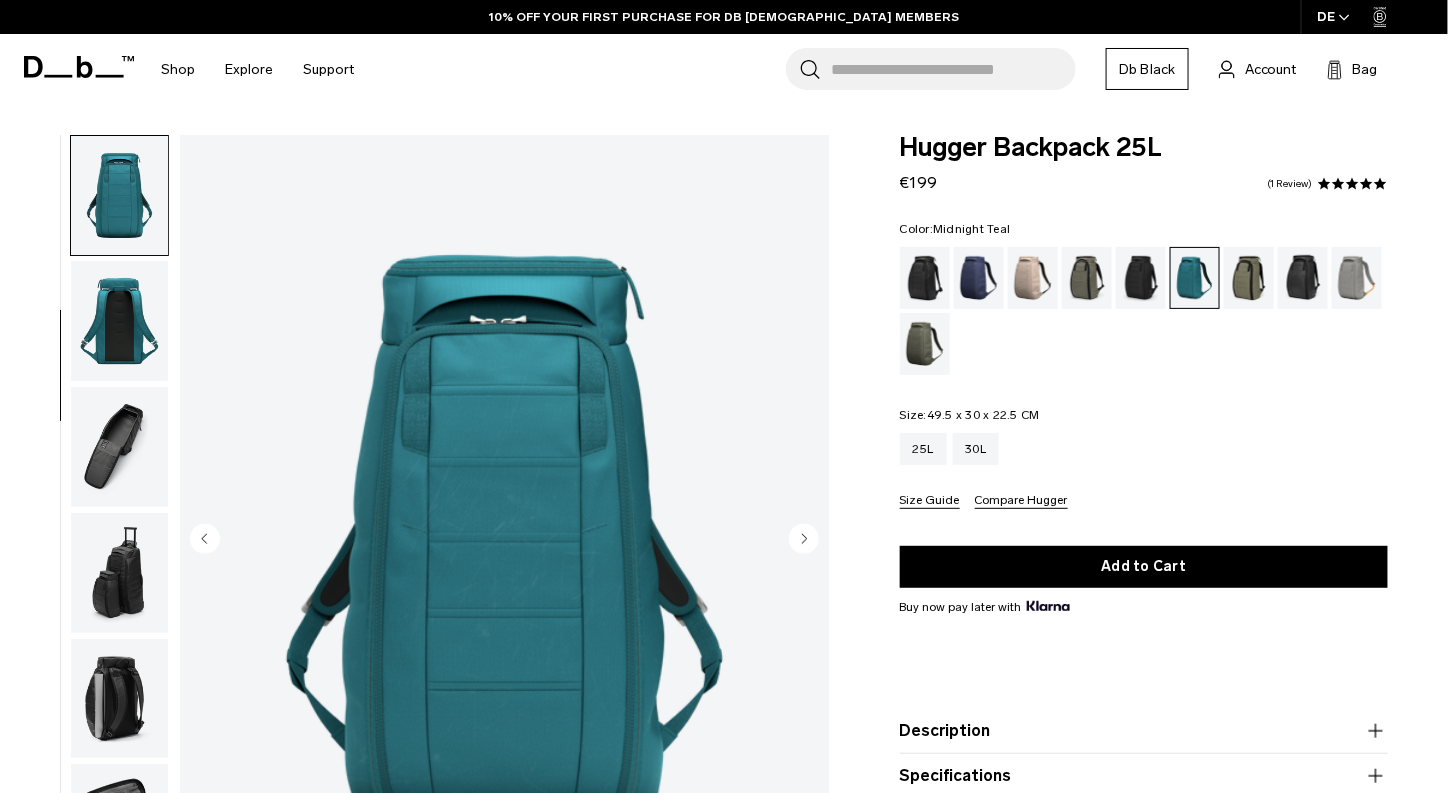 click at bounding box center (119, 447) 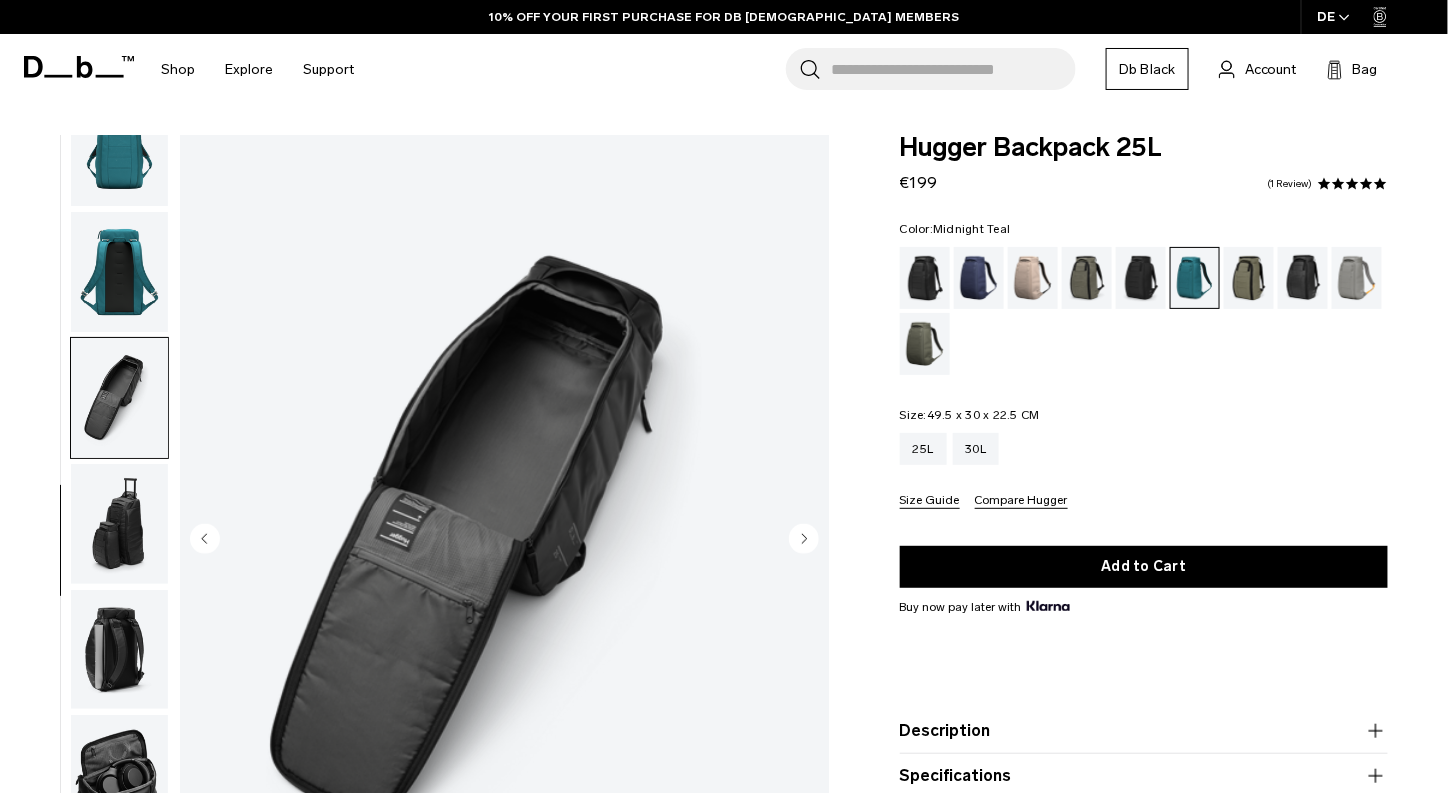 scroll, scrollTop: 318, scrollLeft: 0, axis: vertical 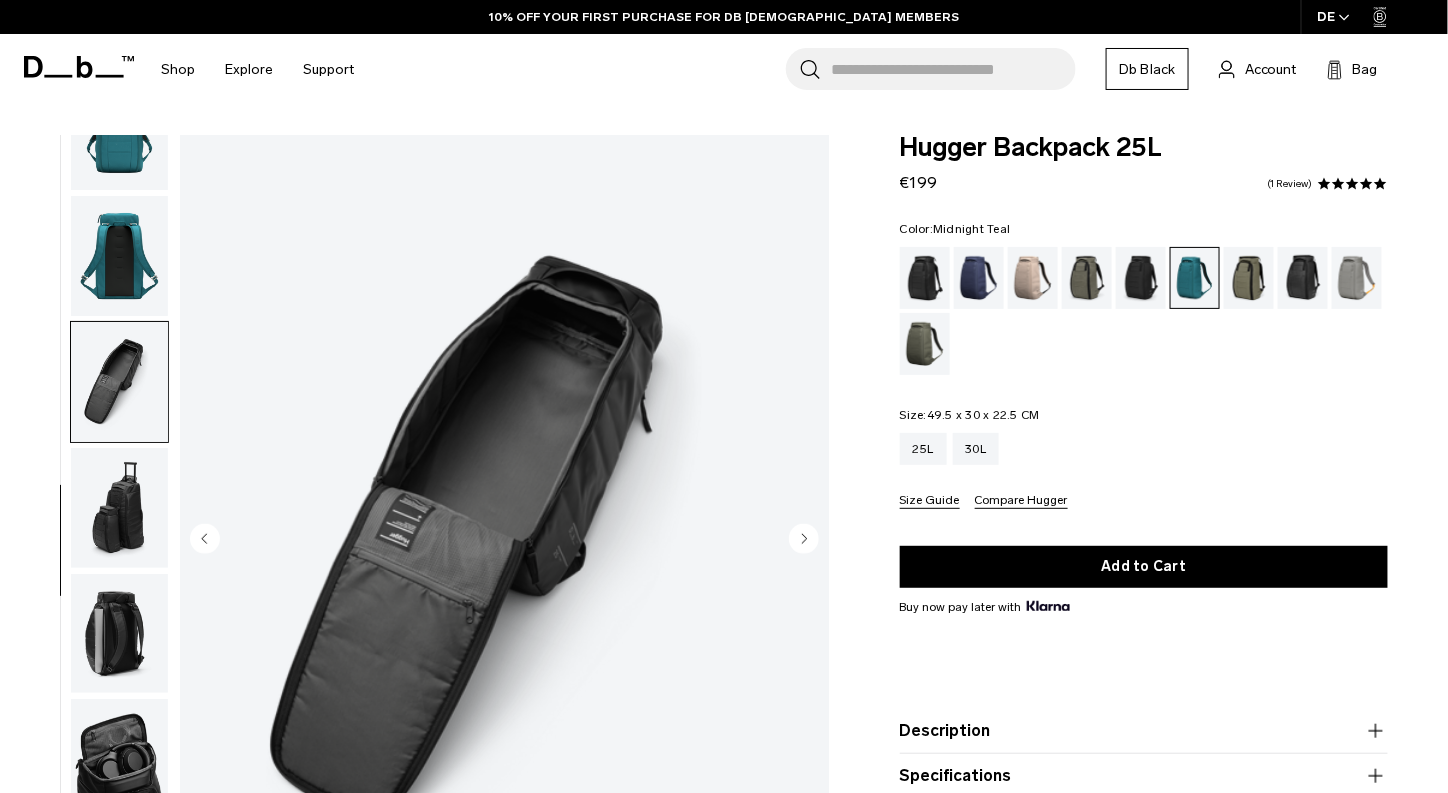 click at bounding box center (119, 508) 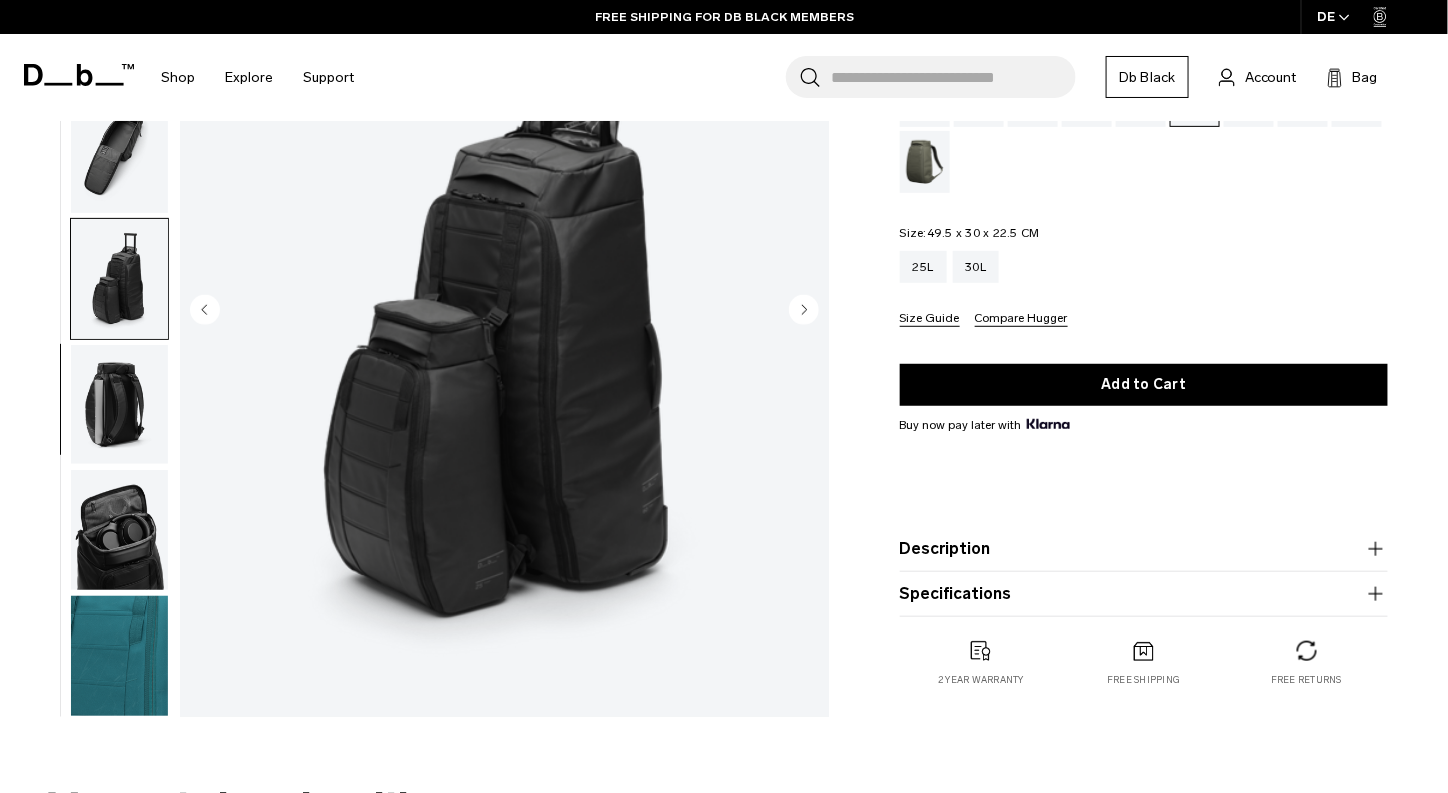 scroll, scrollTop: 300, scrollLeft: 0, axis: vertical 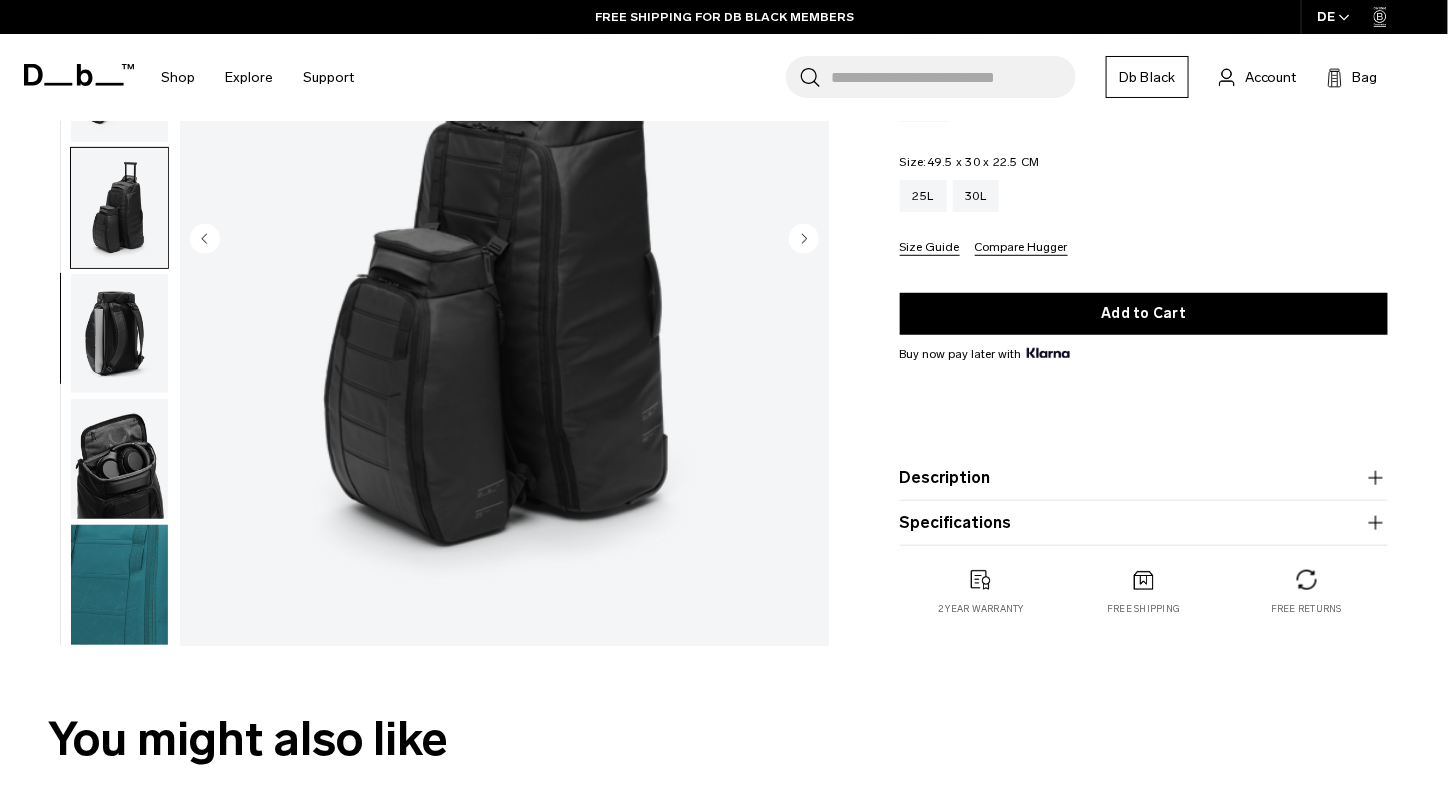 click at bounding box center [119, 334] 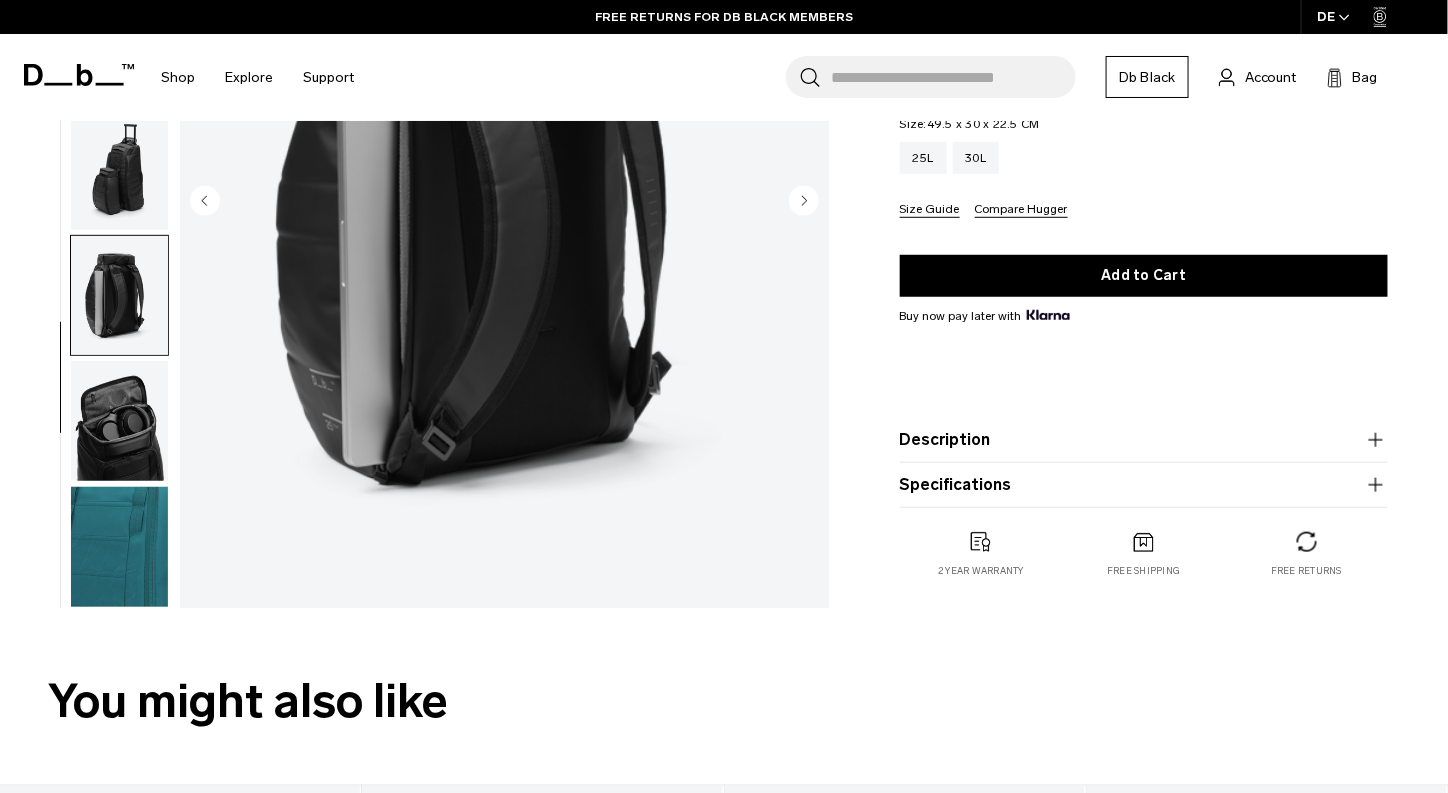 scroll, scrollTop: 400, scrollLeft: 0, axis: vertical 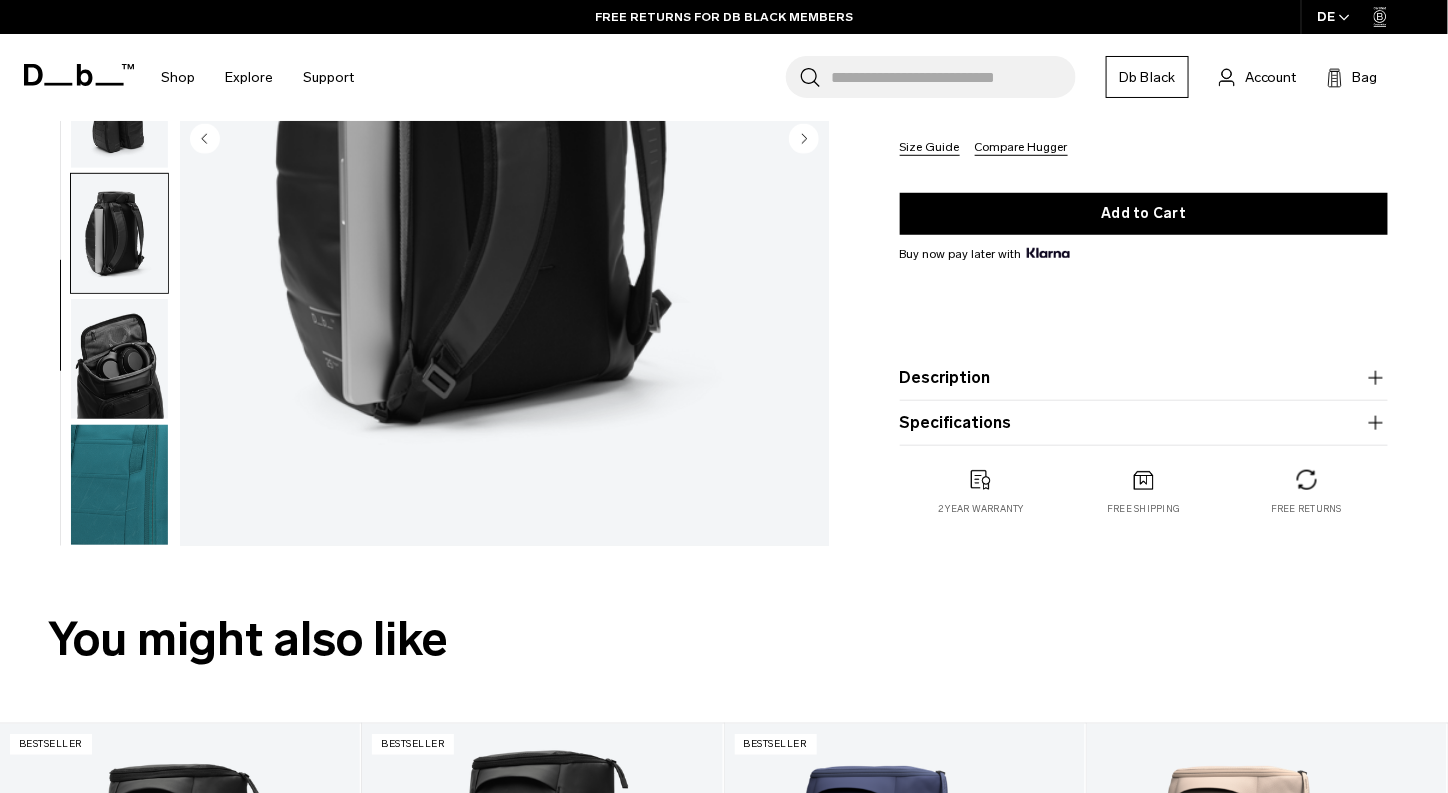 click at bounding box center (119, 359) 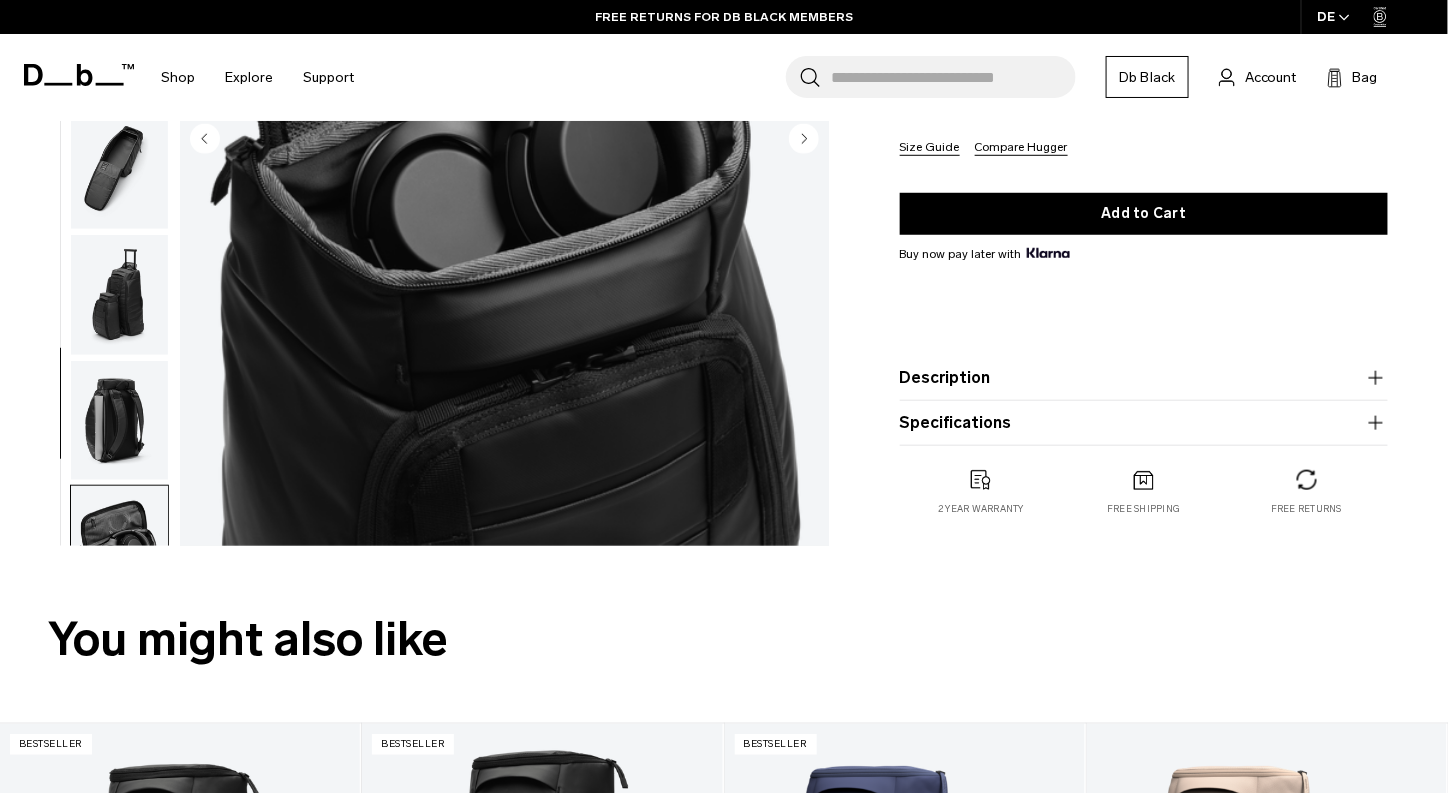 scroll, scrollTop: 0, scrollLeft: 0, axis: both 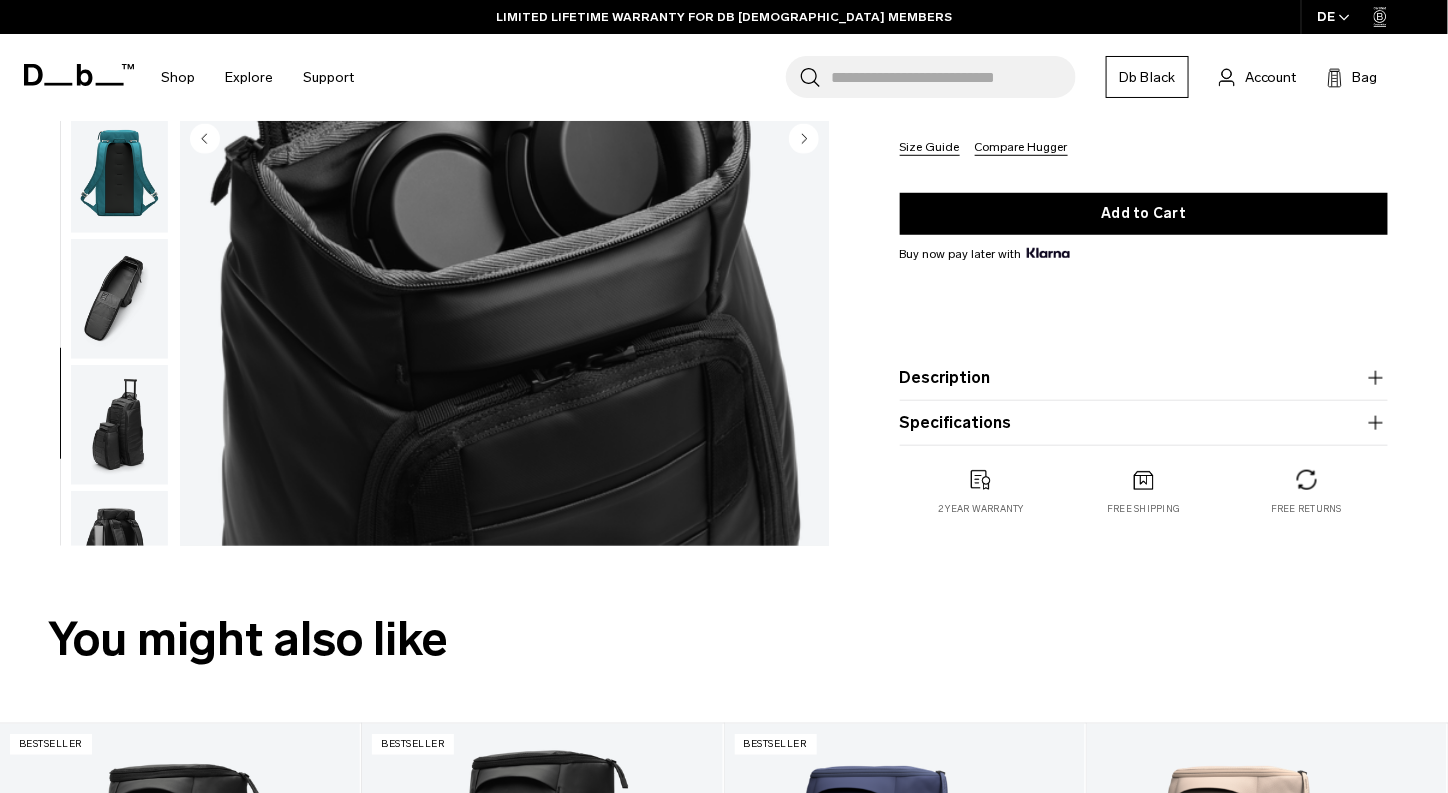 click at bounding box center (119, 551) 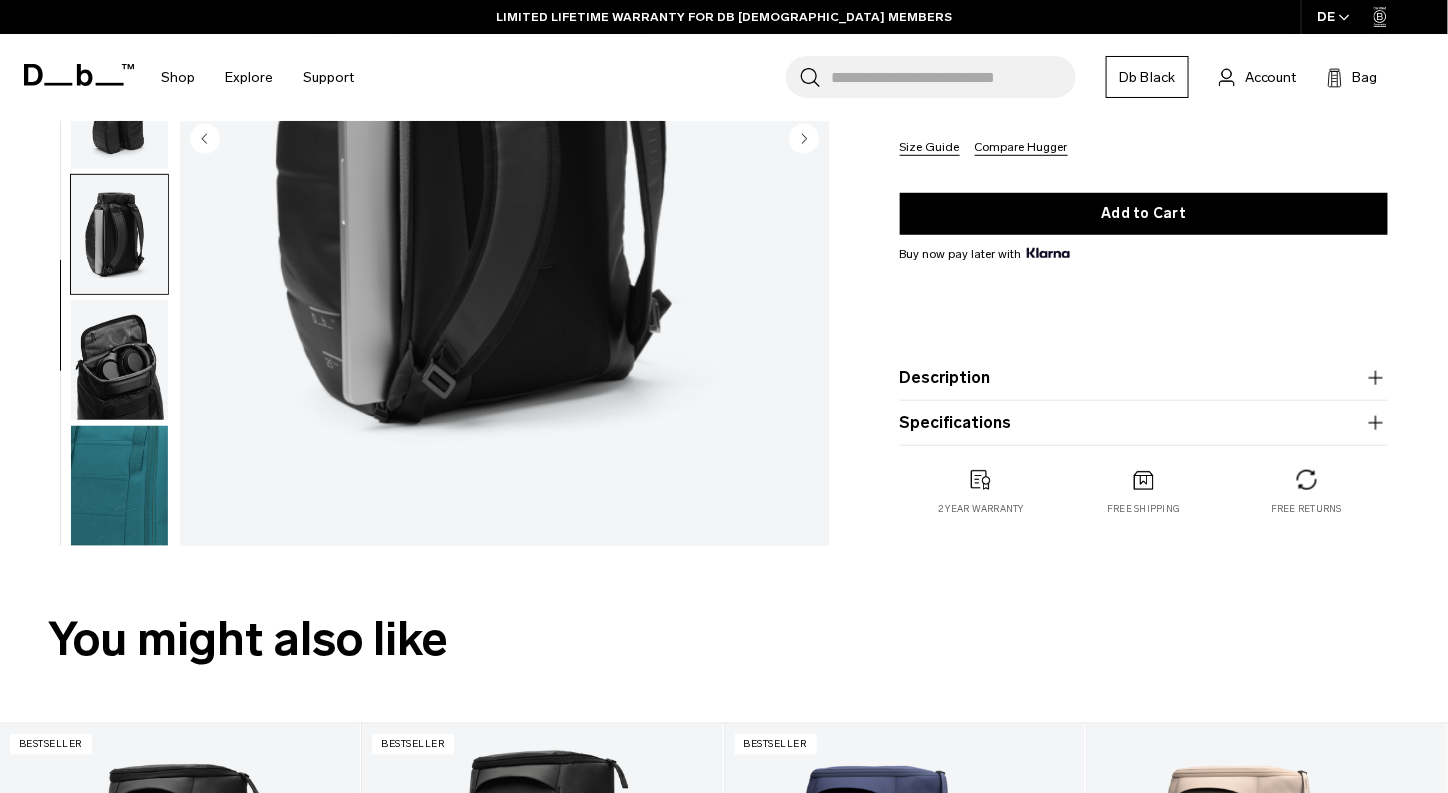 scroll, scrollTop: 318, scrollLeft: 0, axis: vertical 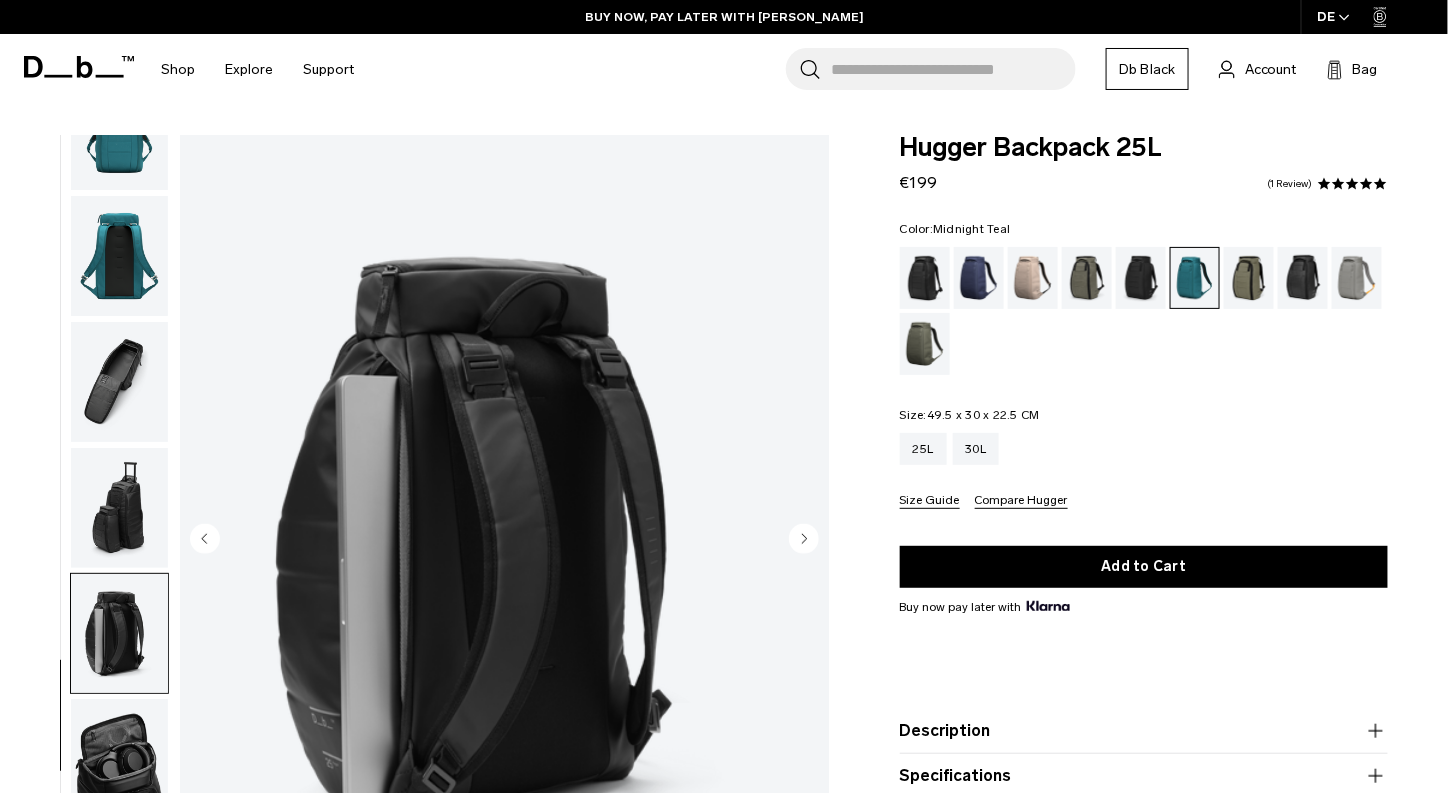 click at bounding box center [119, 634] 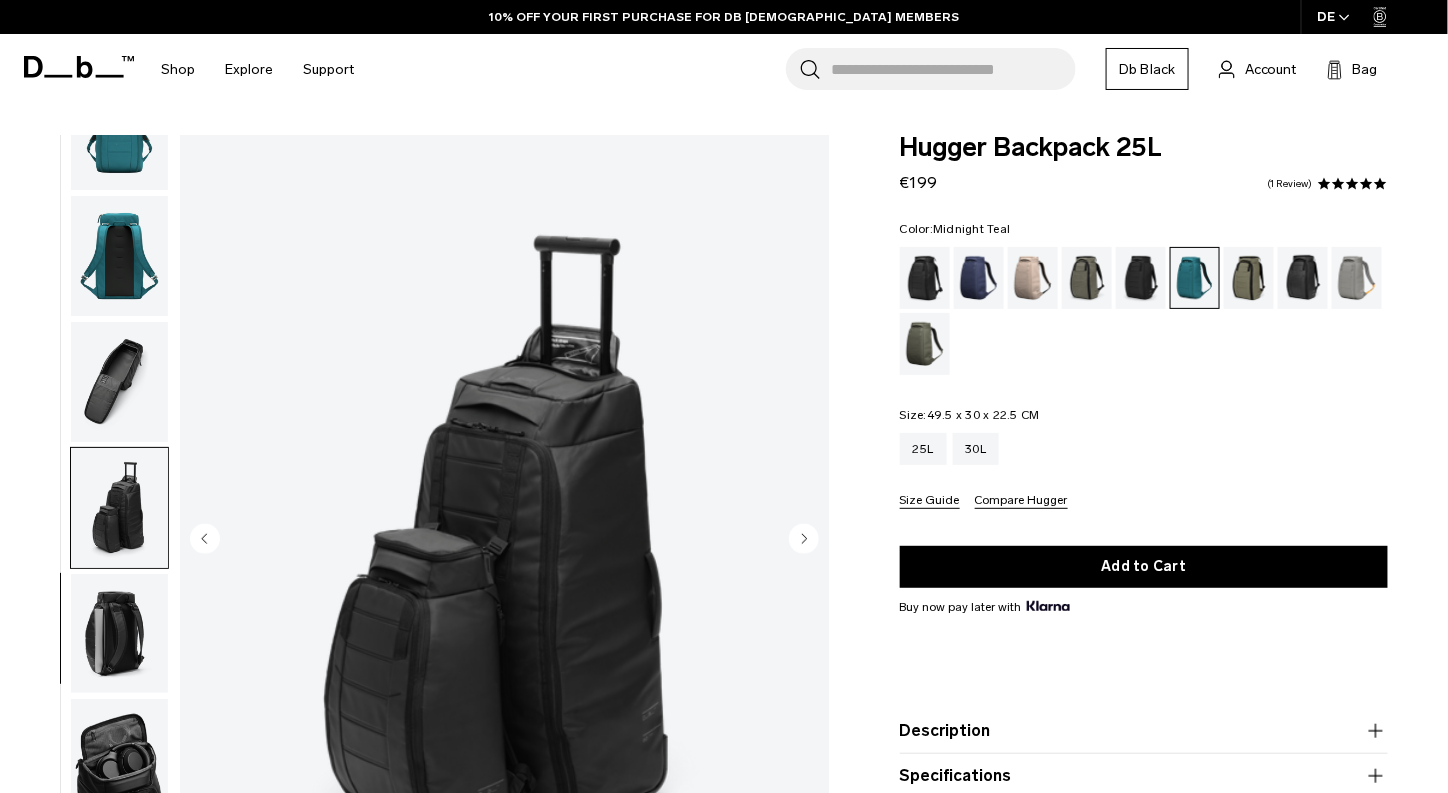 click on "Compare Hugger" at bounding box center (1021, 501) 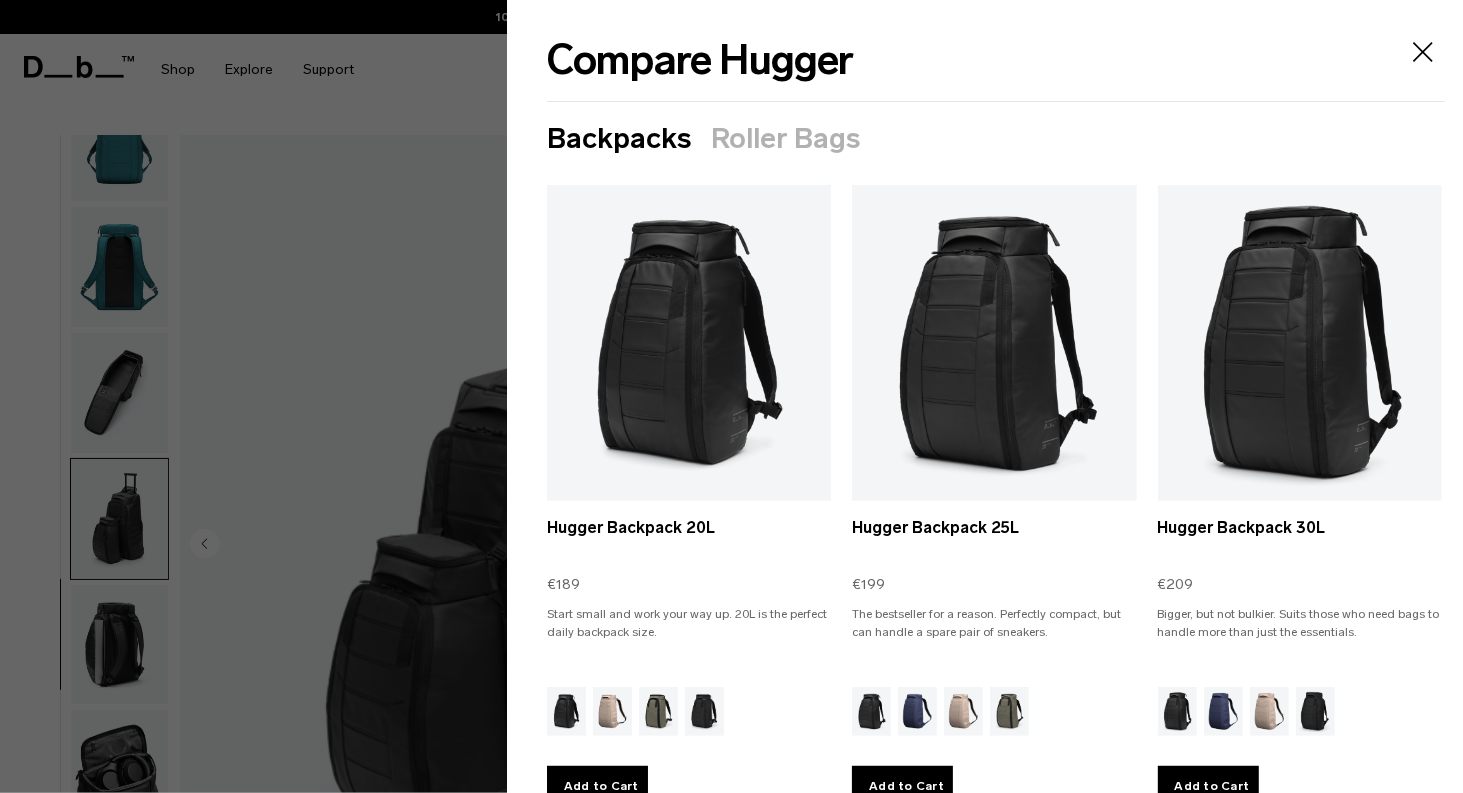 scroll, scrollTop: 307, scrollLeft: 0, axis: vertical 